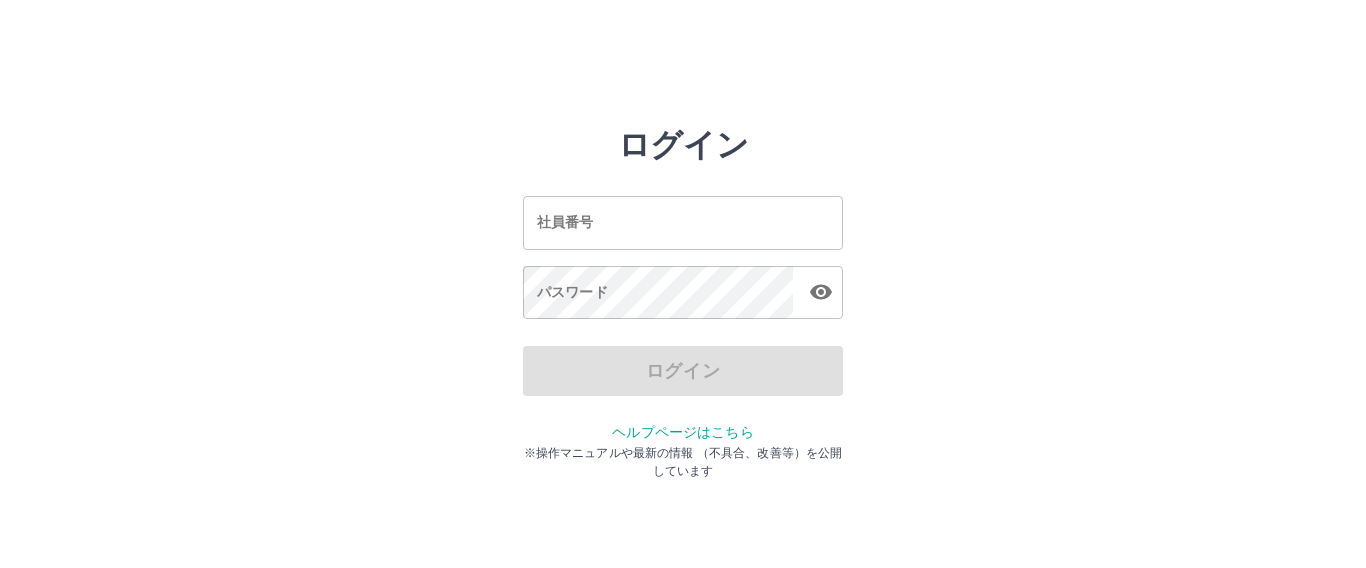 scroll, scrollTop: 0, scrollLeft: 0, axis: both 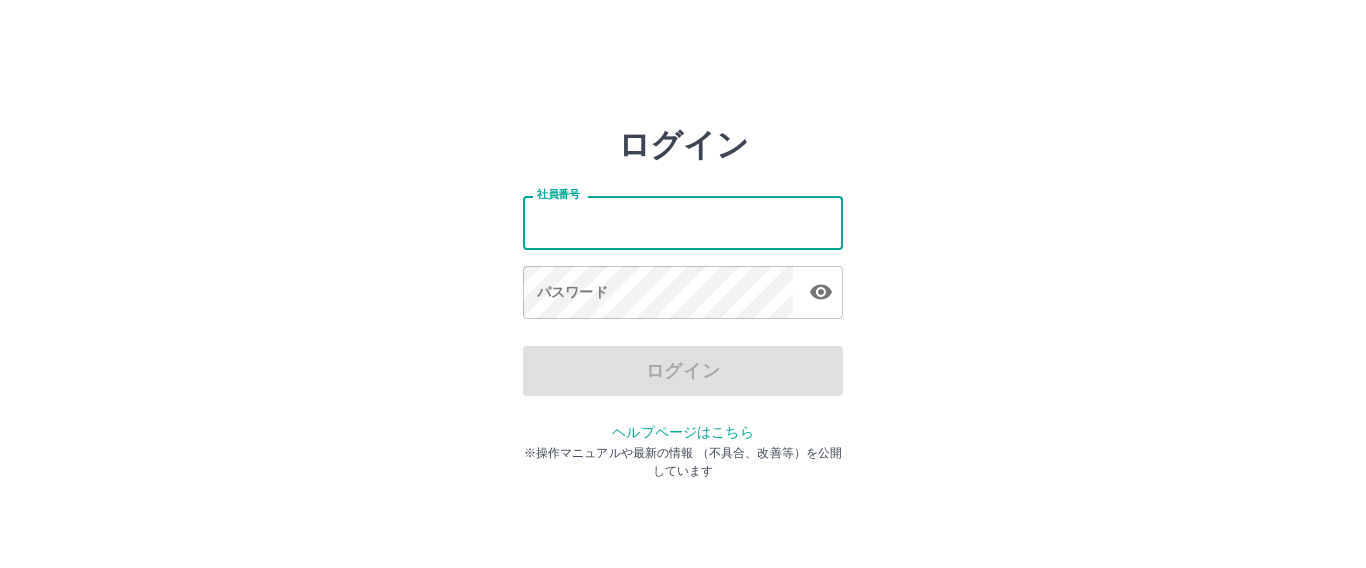 click on "社員番号" at bounding box center (683, 222) 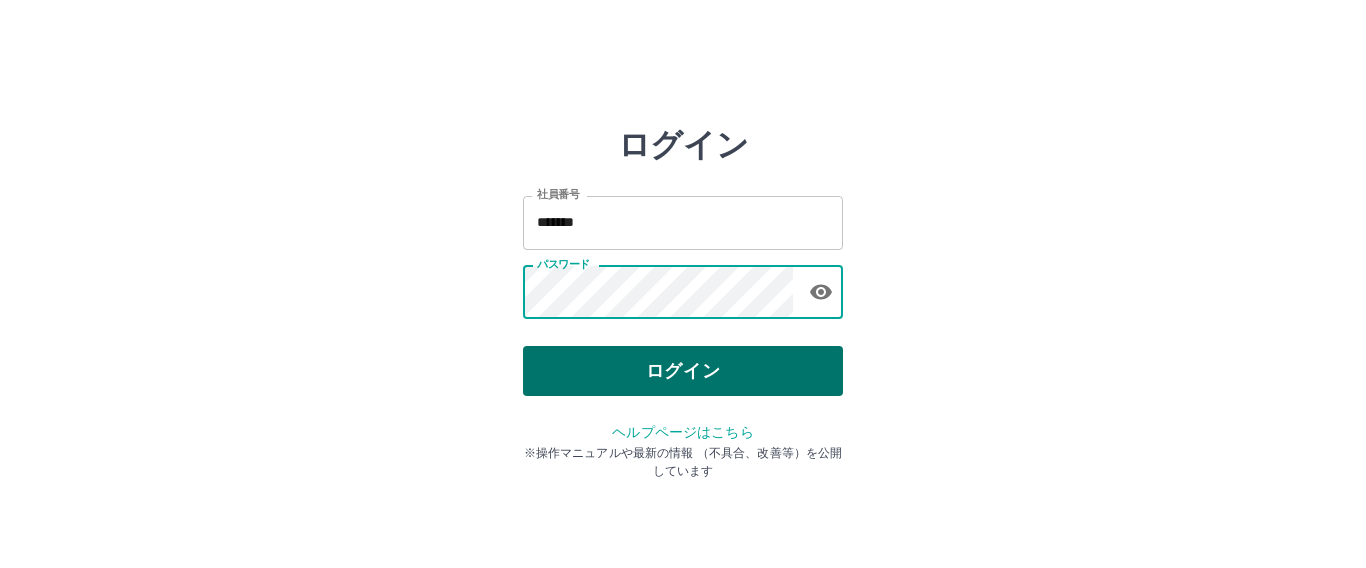 click on "ログイン" at bounding box center [683, 371] 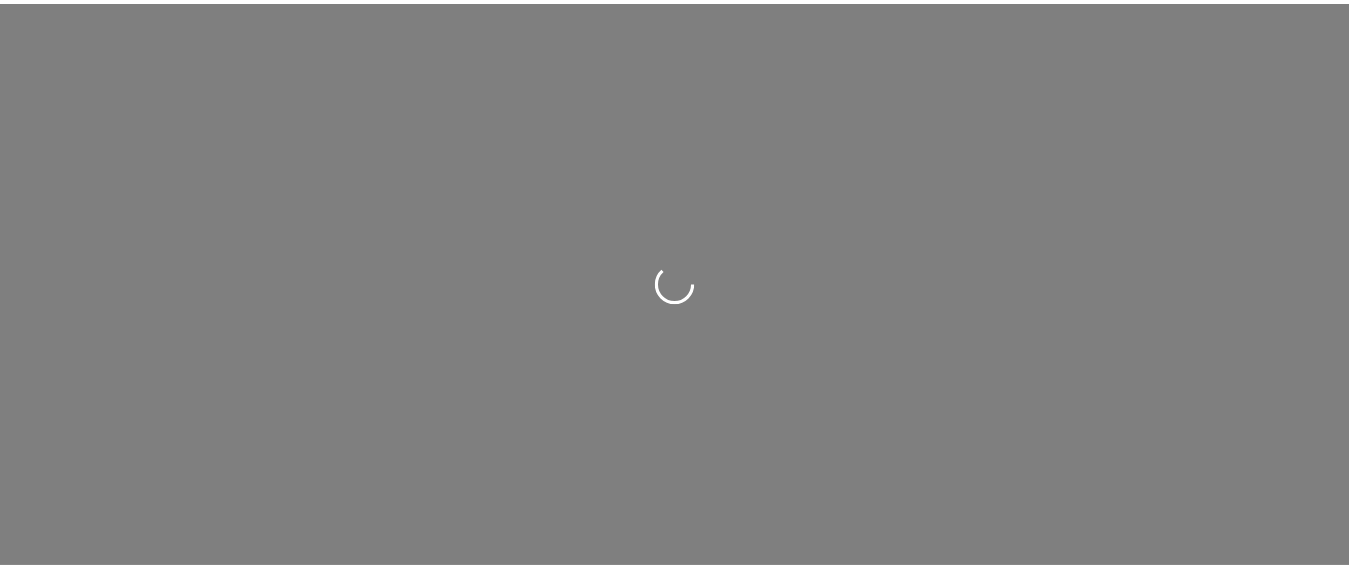 scroll, scrollTop: 0, scrollLeft: 0, axis: both 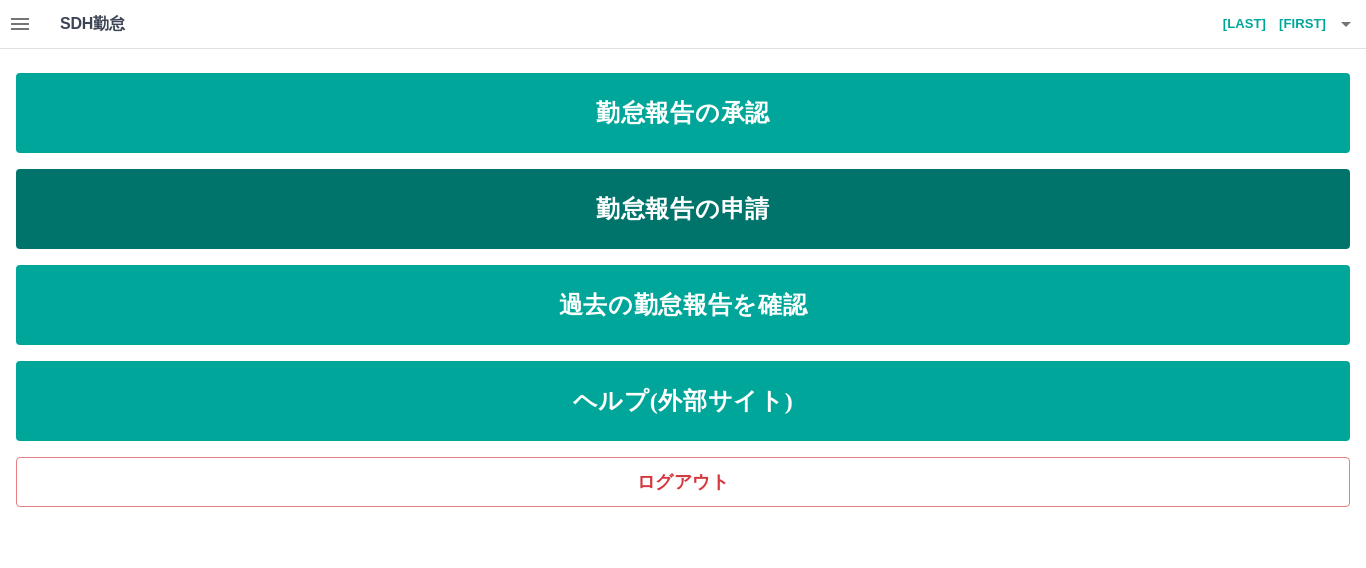 click on "勤怠報告の申請" at bounding box center [683, 209] 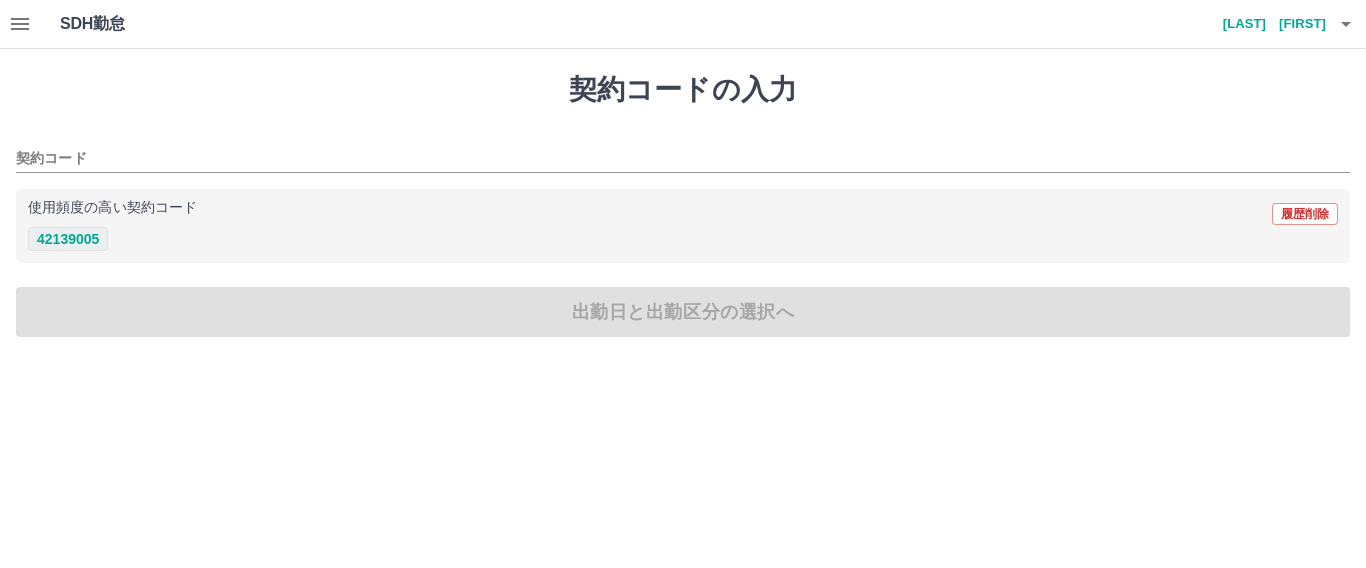 drag, startPoint x: 109, startPoint y: 246, endPoint x: 99, endPoint y: 244, distance: 10.198039 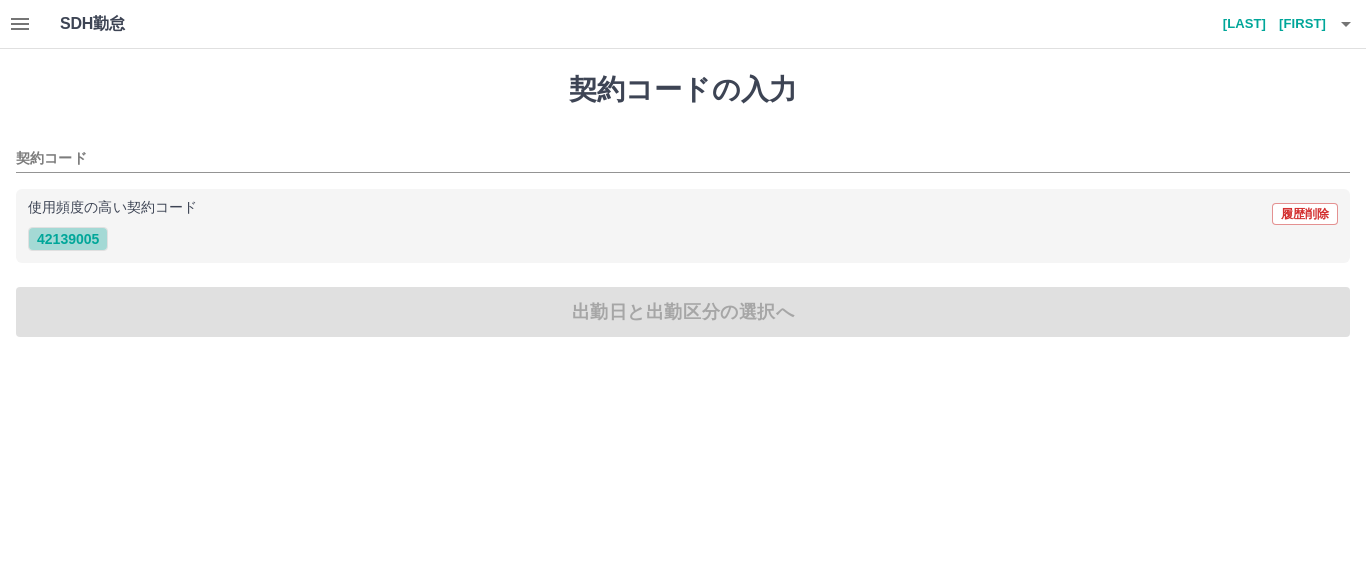 drag, startPoint x: 93, startPoint y: 244, endPoint x: 154, endPoint y: 307, distance: 87.69264 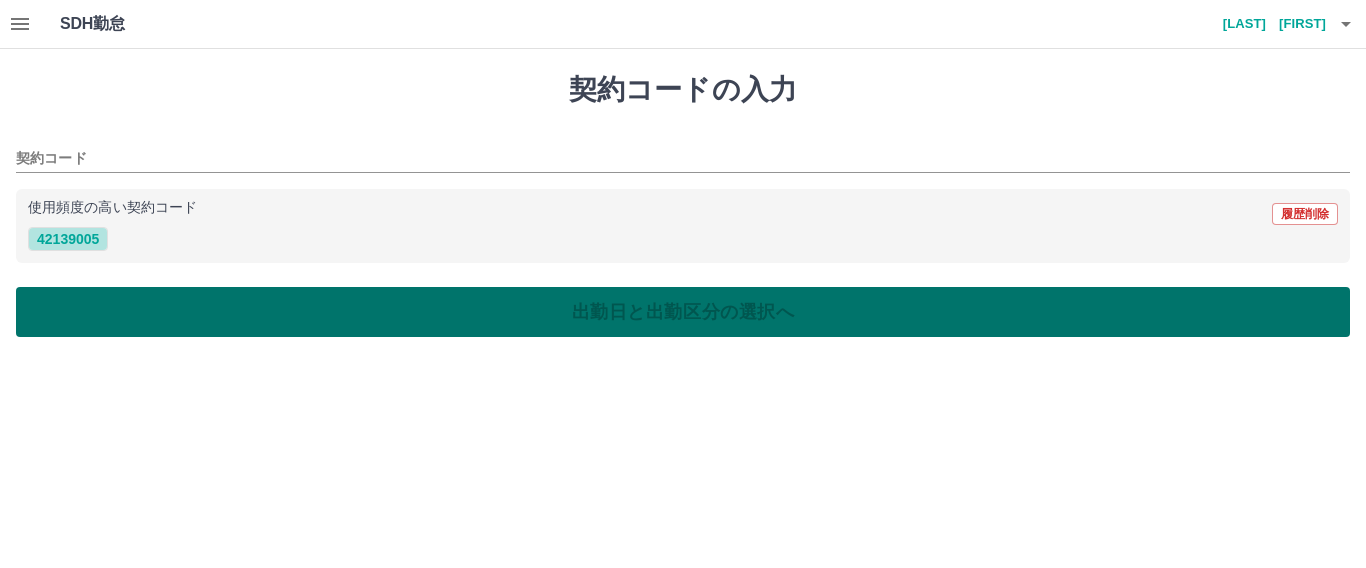 click on "42139005" at bounding box center (68, 239) 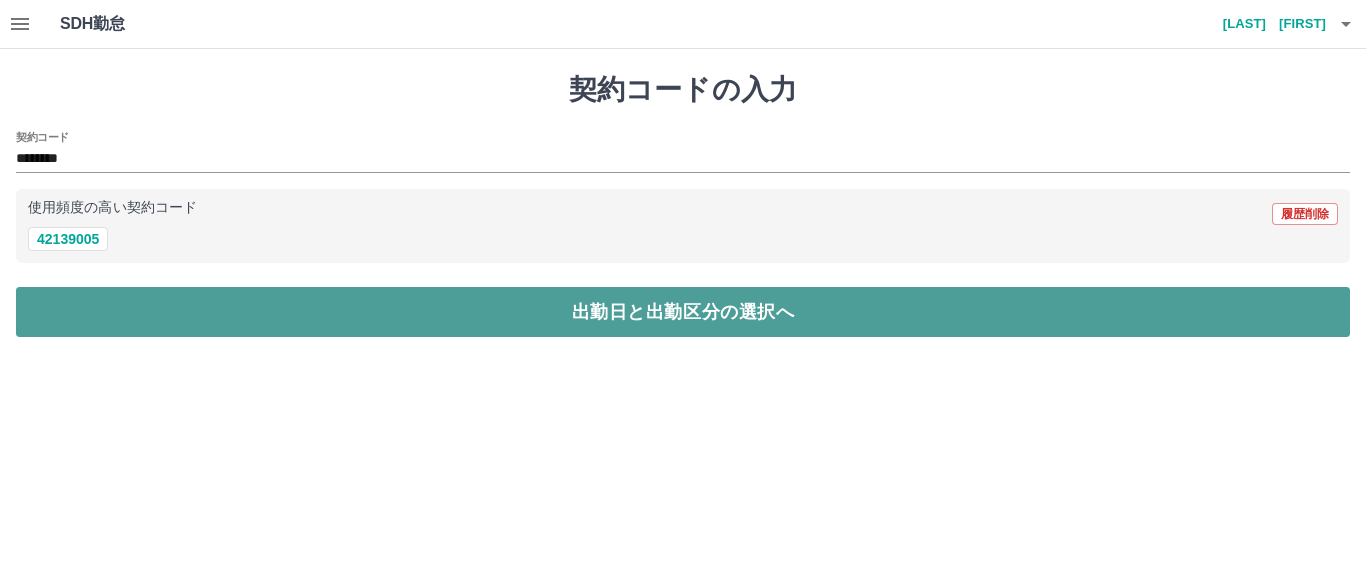 click on "出勤日と出勤区分の選択へ" at bounding box center [683, 312] 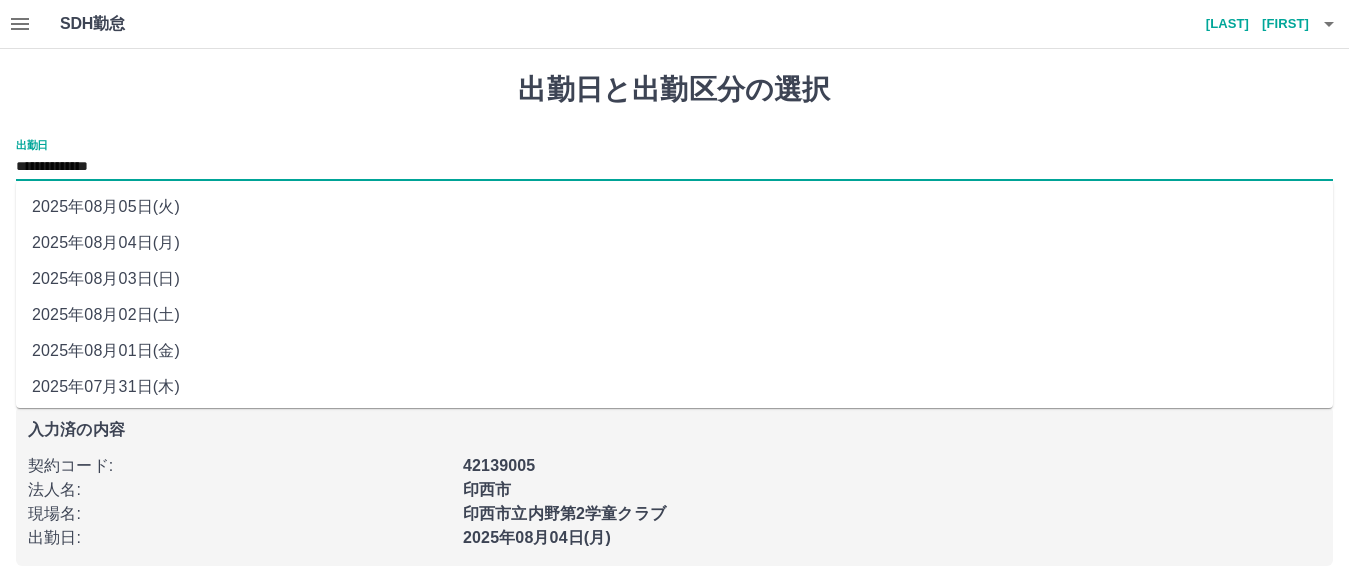 click on "**********" at bounding box center [674, 167] 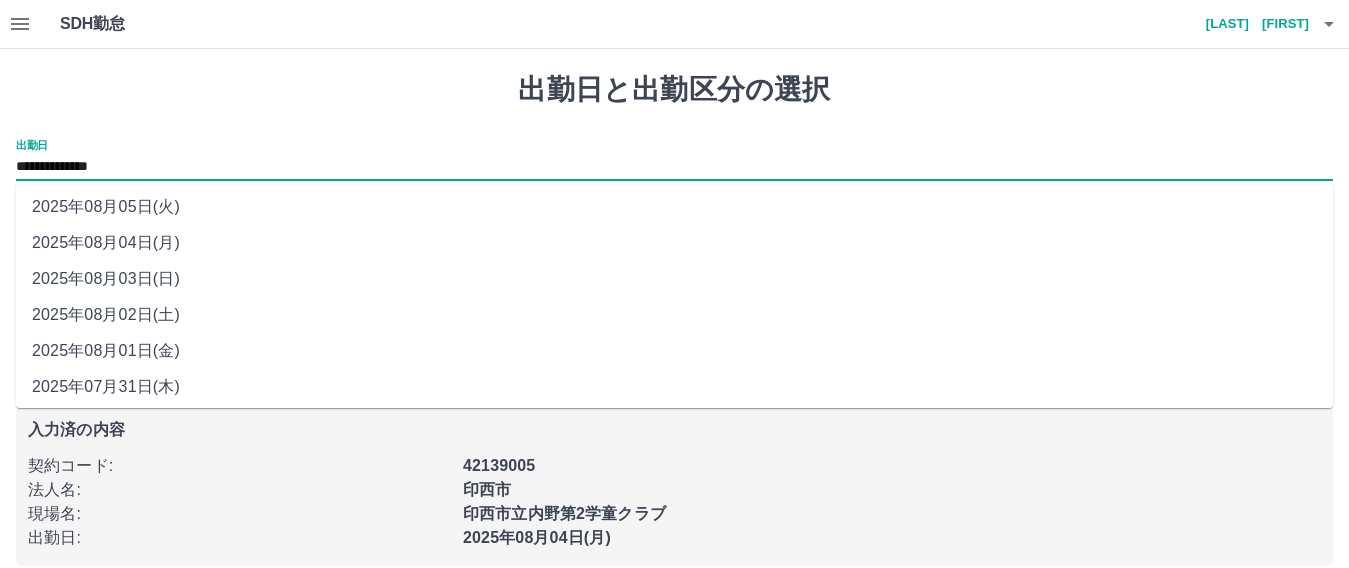 click on "2025年08月02日(土)" at bounding box center [674, 315] 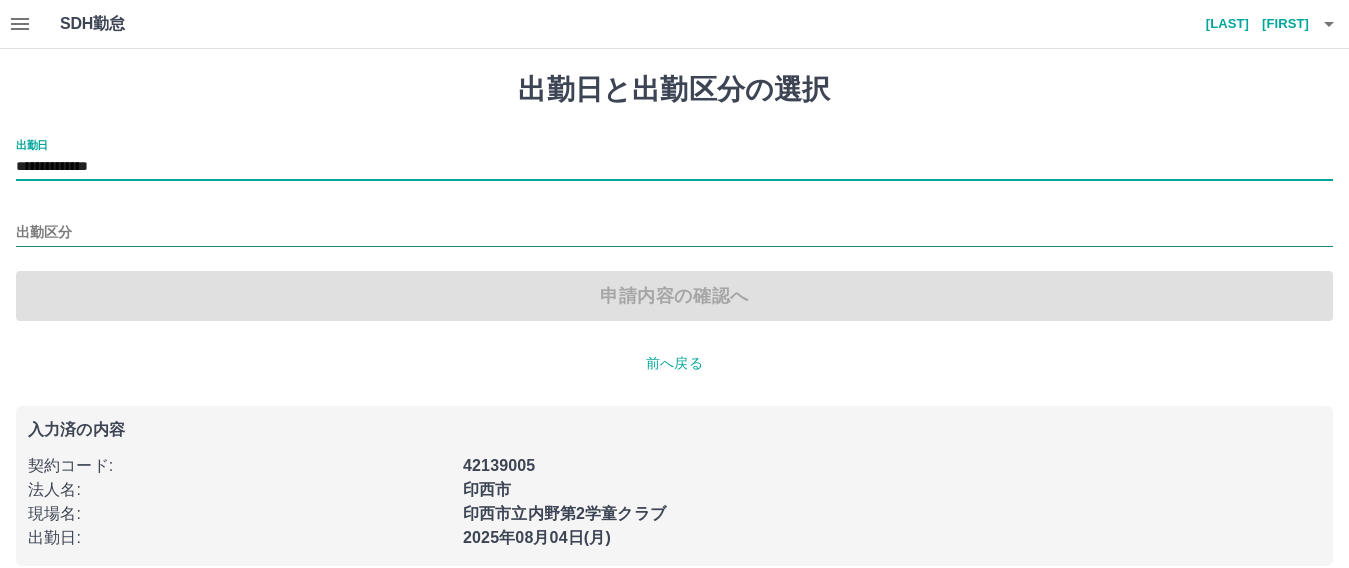 click on "出勤区分" at bounding box center (674, 233) 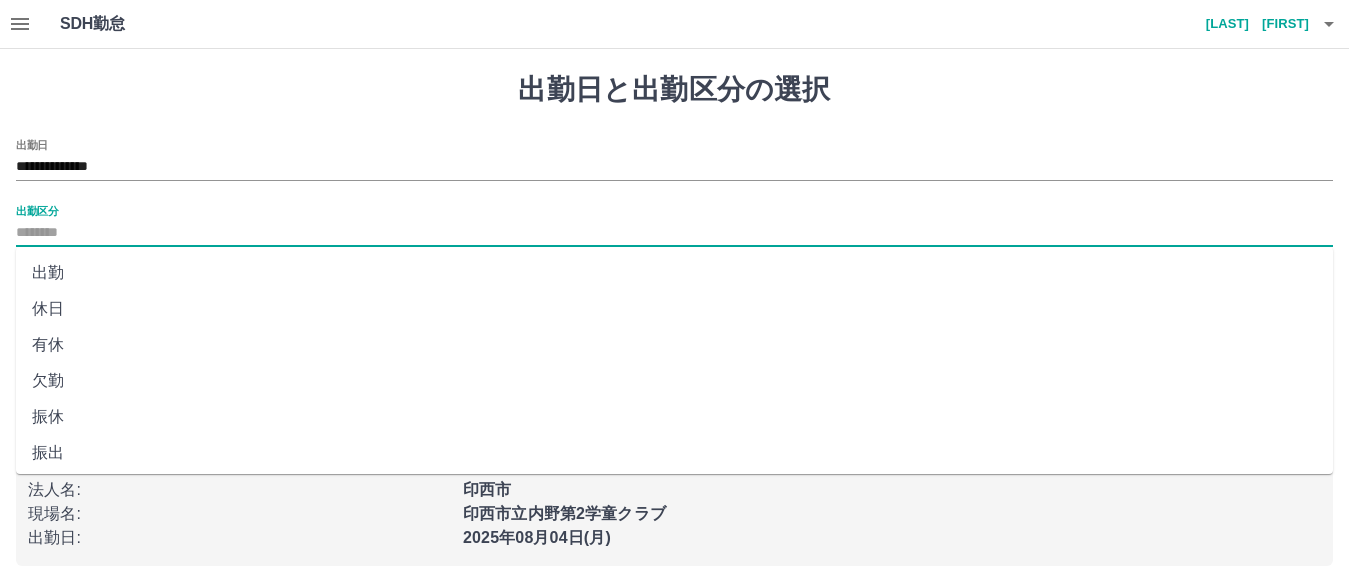 click on "休日" at bounding box center (674, 309) 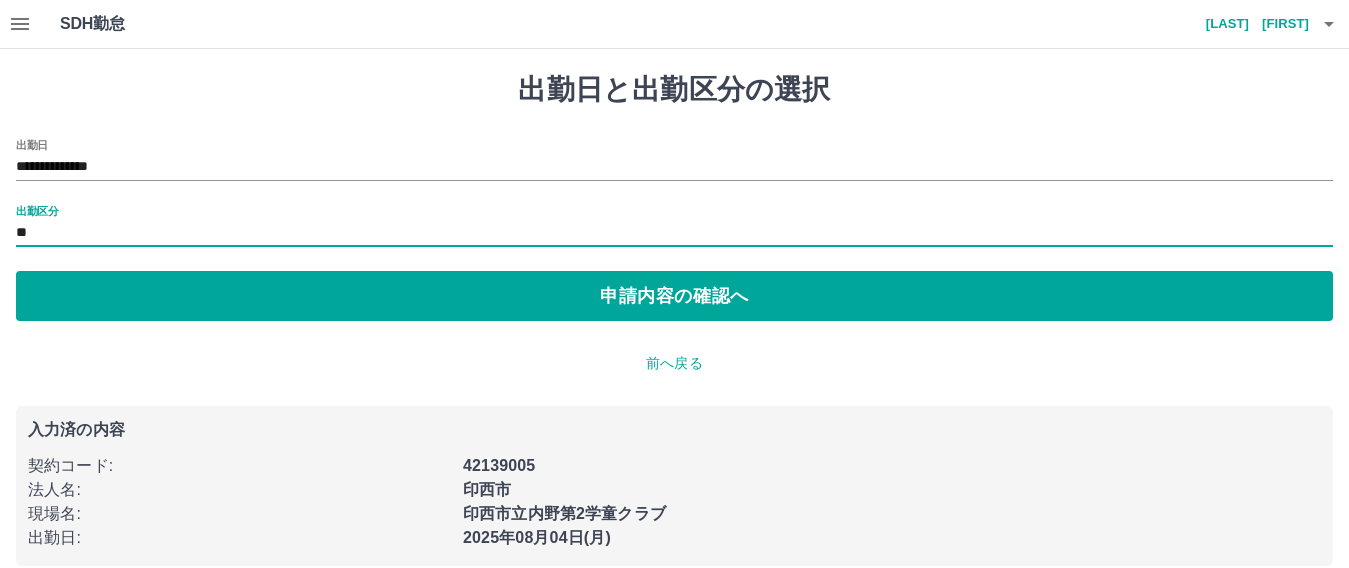 click on "**********" at bounding box center [674, 319] 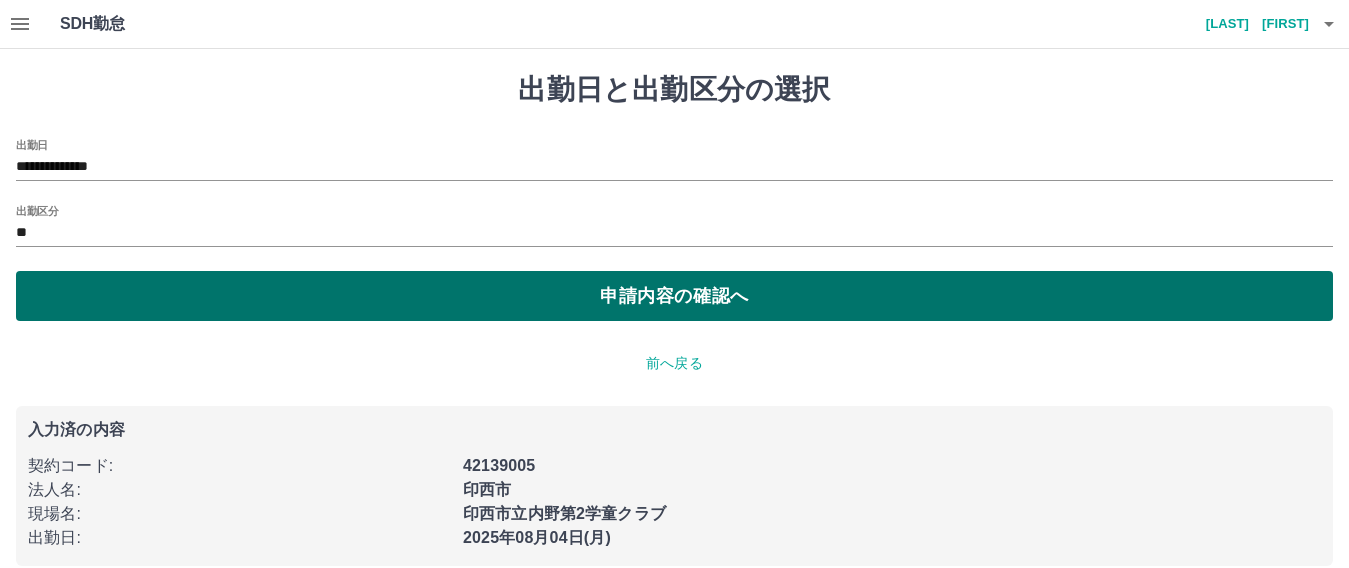 click on "申請内容の確認へ" at bounding box center [674, 296] 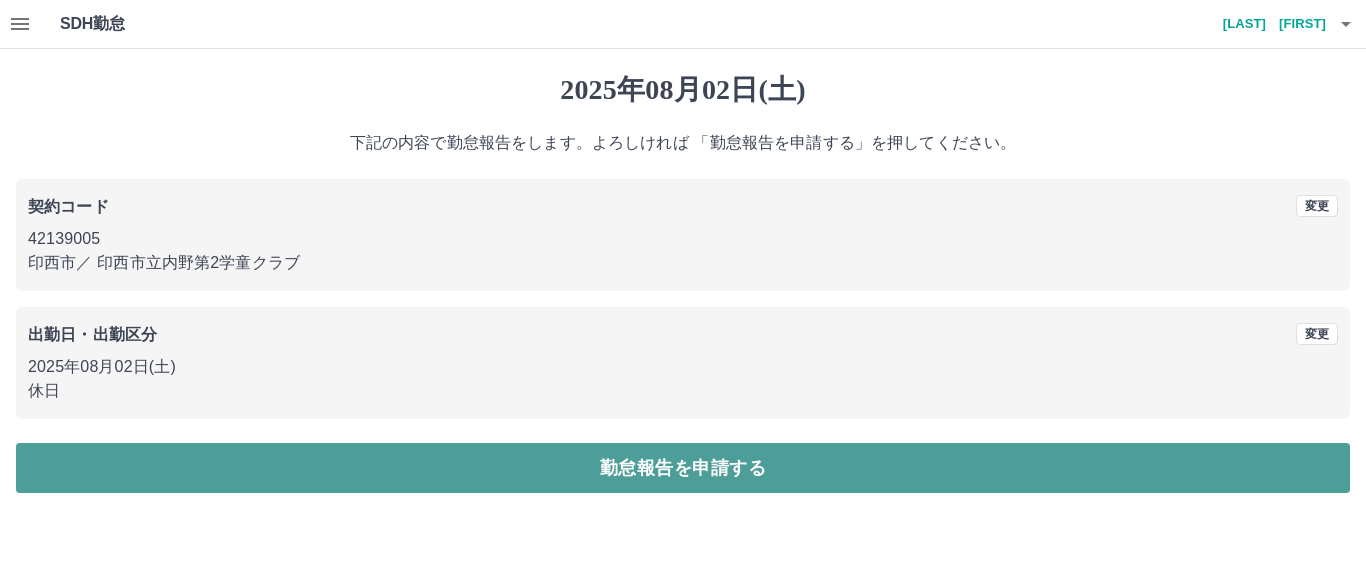 click on "勤怠報告を申請する" at bounding box center [683, 468] 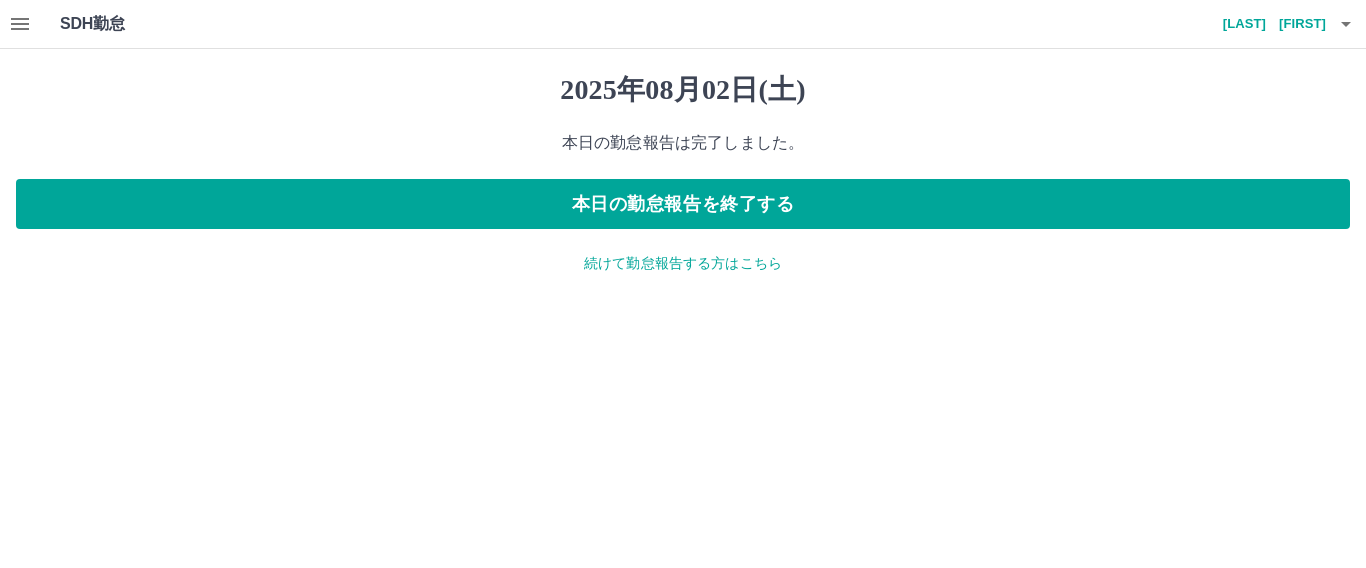 click on "続けて勤怠報告する方はこちら" at bounding box center [683, 263] 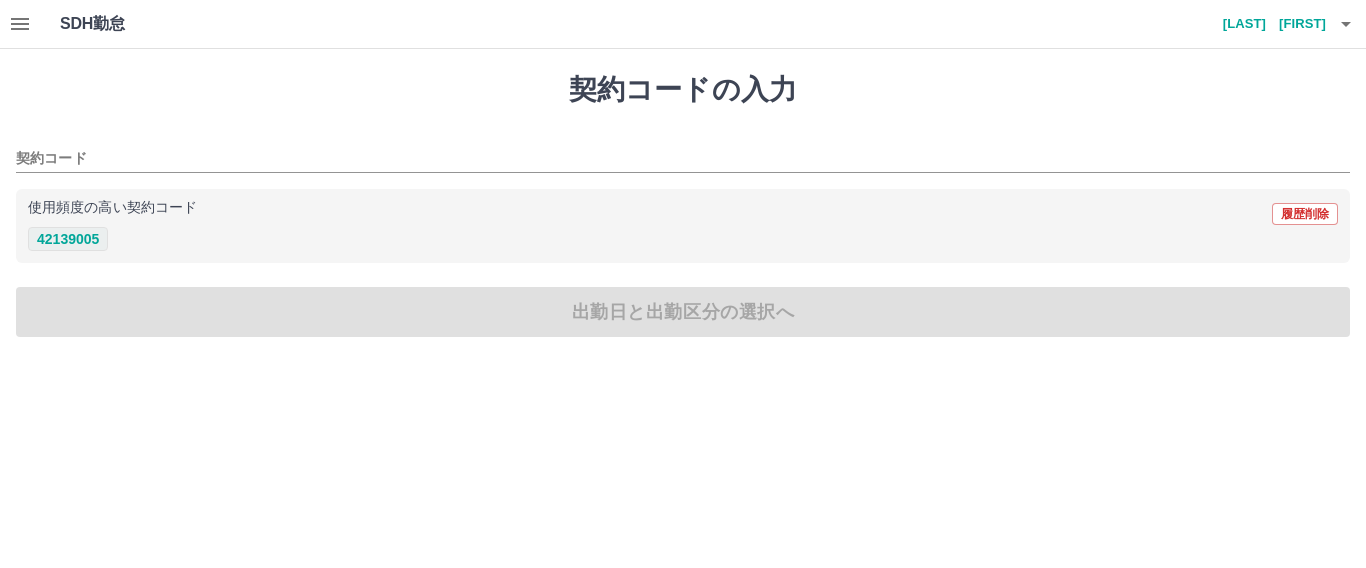drag, startPoint x: 48, startPoint y: 233, endPoint x: 50, endPoint y: 245, distance: 12.165525 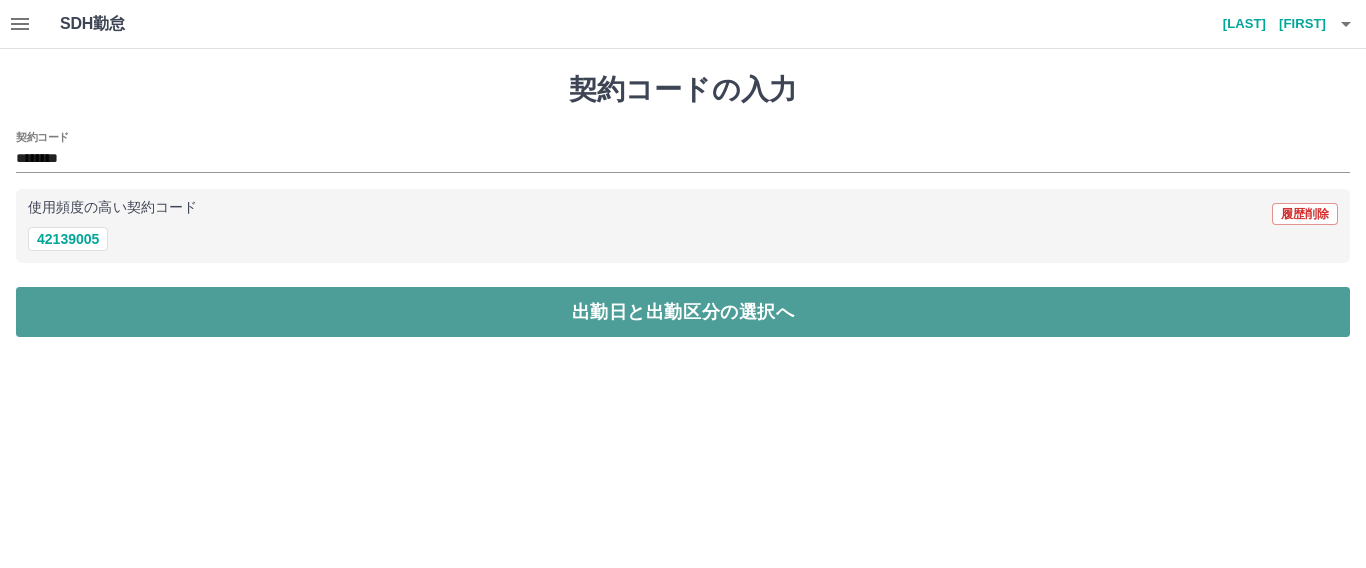 click on "出勤日と出勤区分の選択へ" at bounding box center (683, 312) 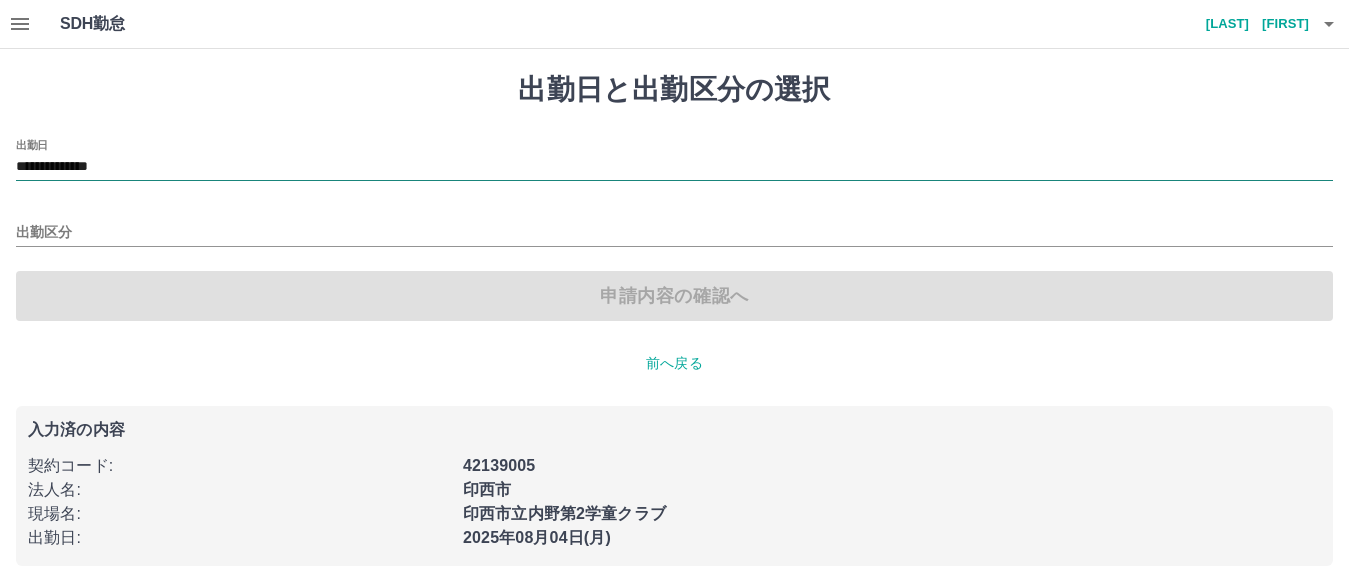 click on "**********" at bounding box center (674, 167) 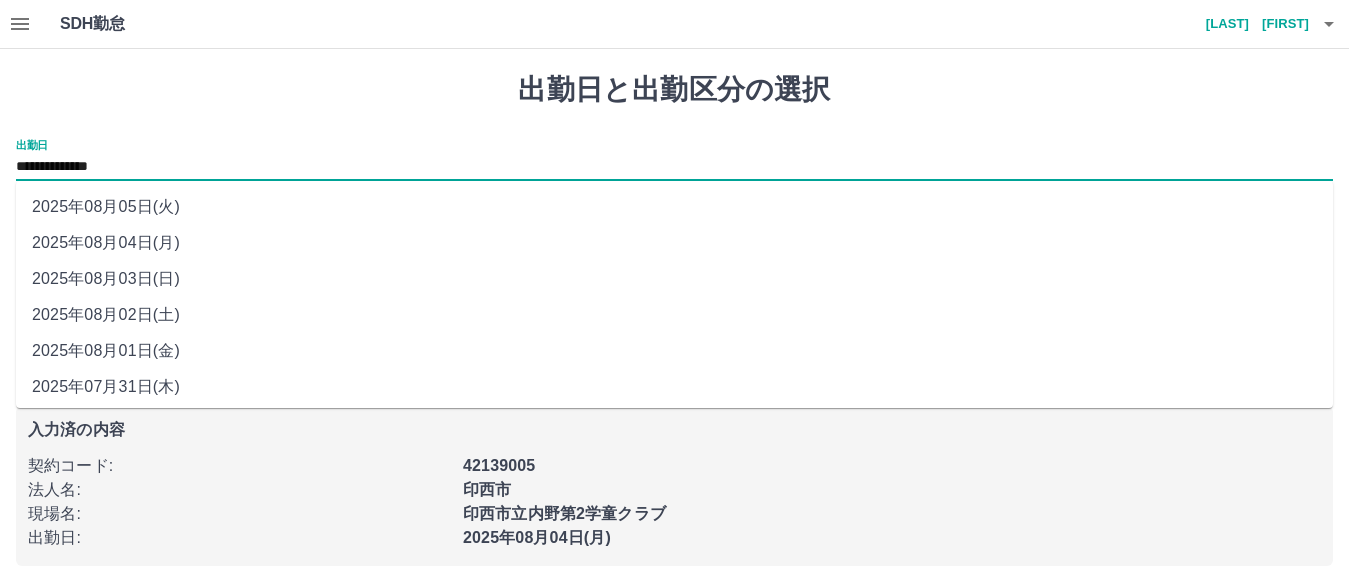 click on "2025年08月03日(日)" at bounding box center [674, 279] 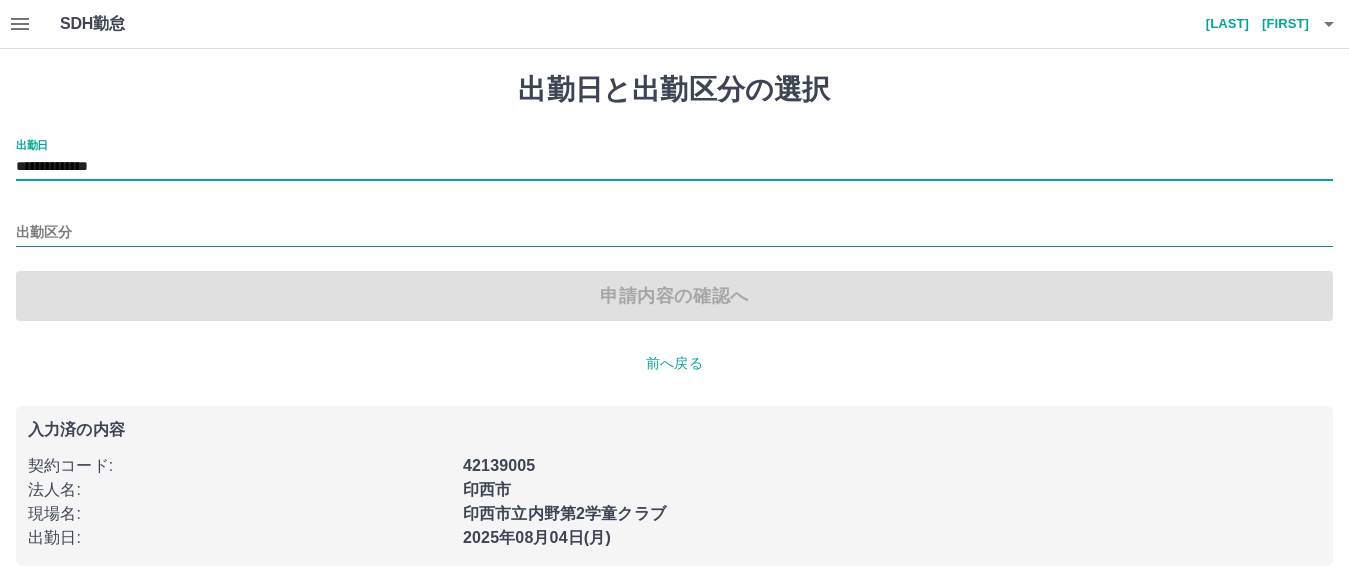 click on "出勤区分" at bounding box center [674, 233] 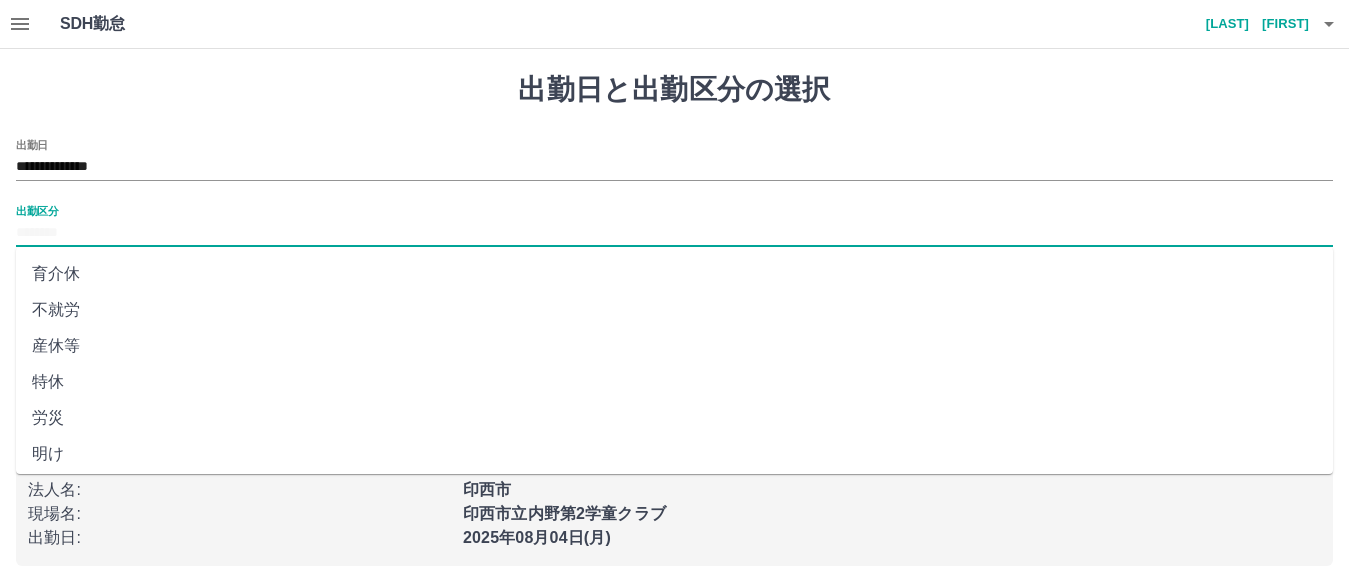 scroll, scrollTop: 437, scrollLeft: 0, axis: vertical 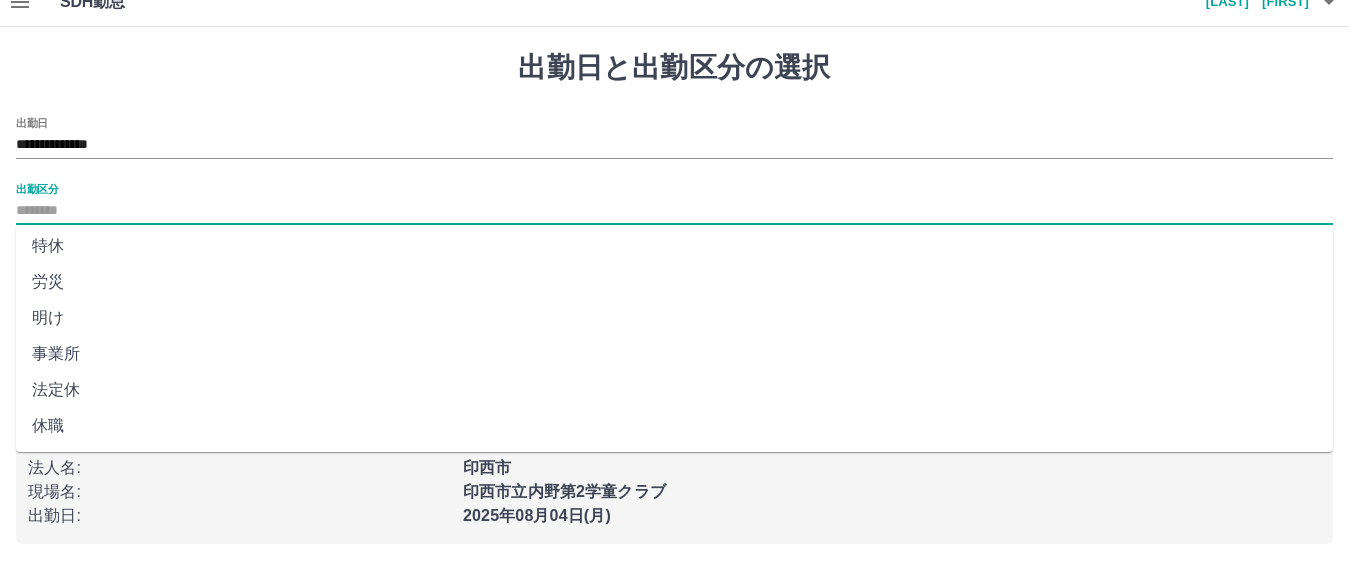 click on "法定休" at bounding box center (674, 390) 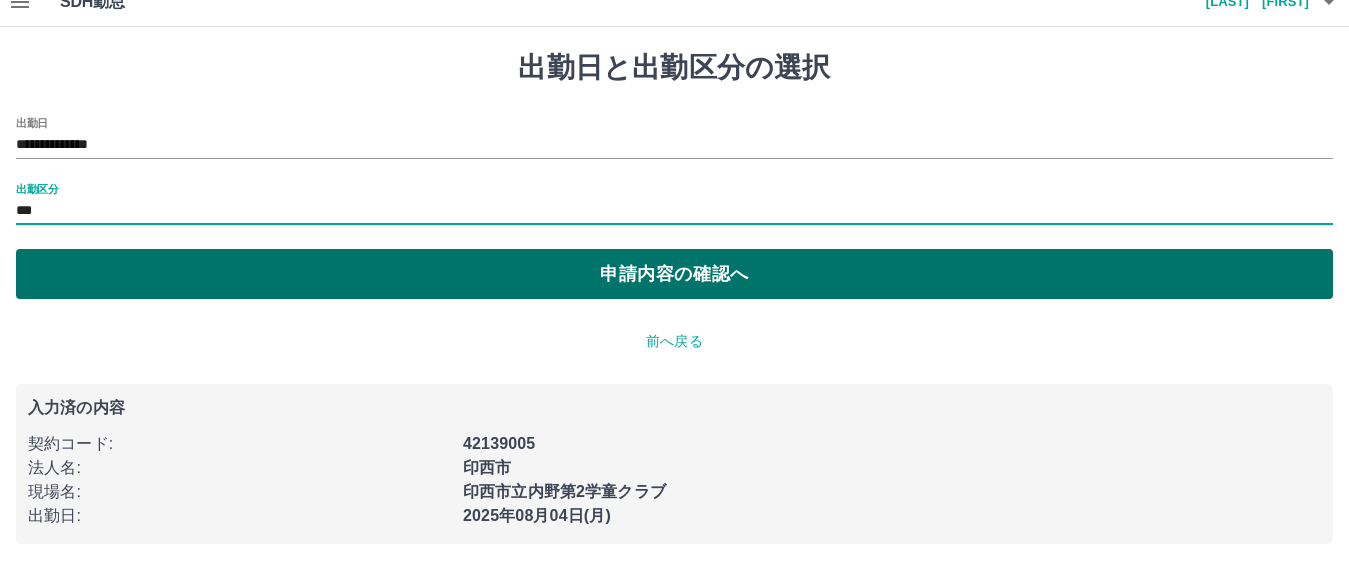 click on "申請内容の確認へ" at bounding box center [674, 274] 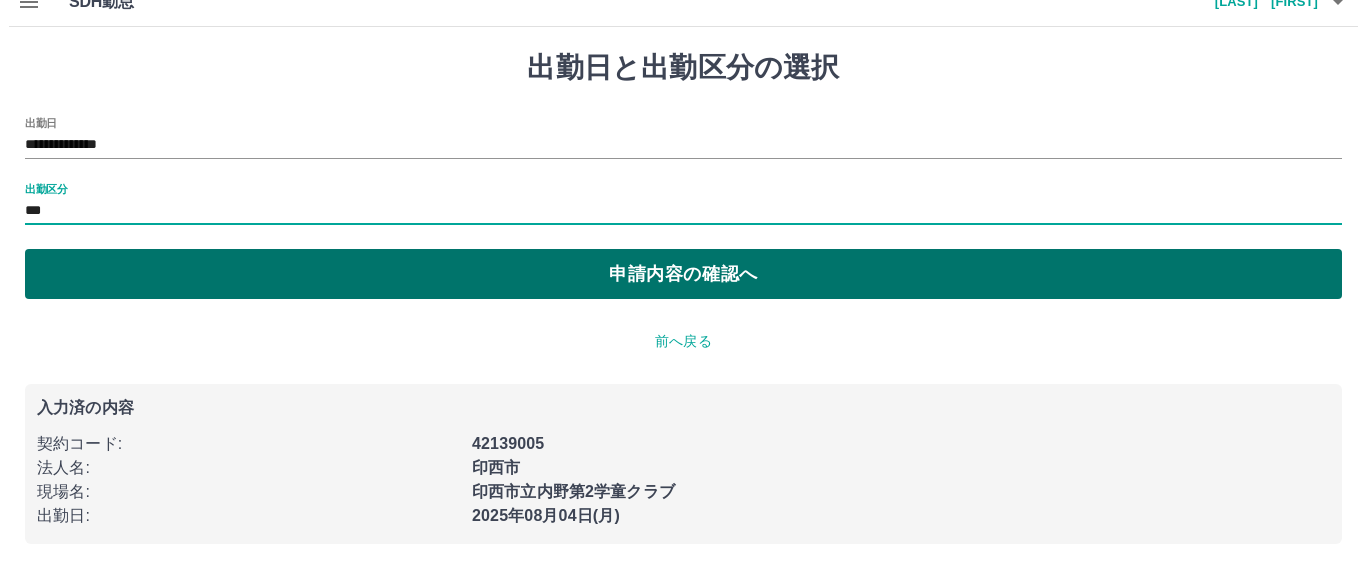 scroll, scrollTop: 0, scrollLeft: 0, axis: both 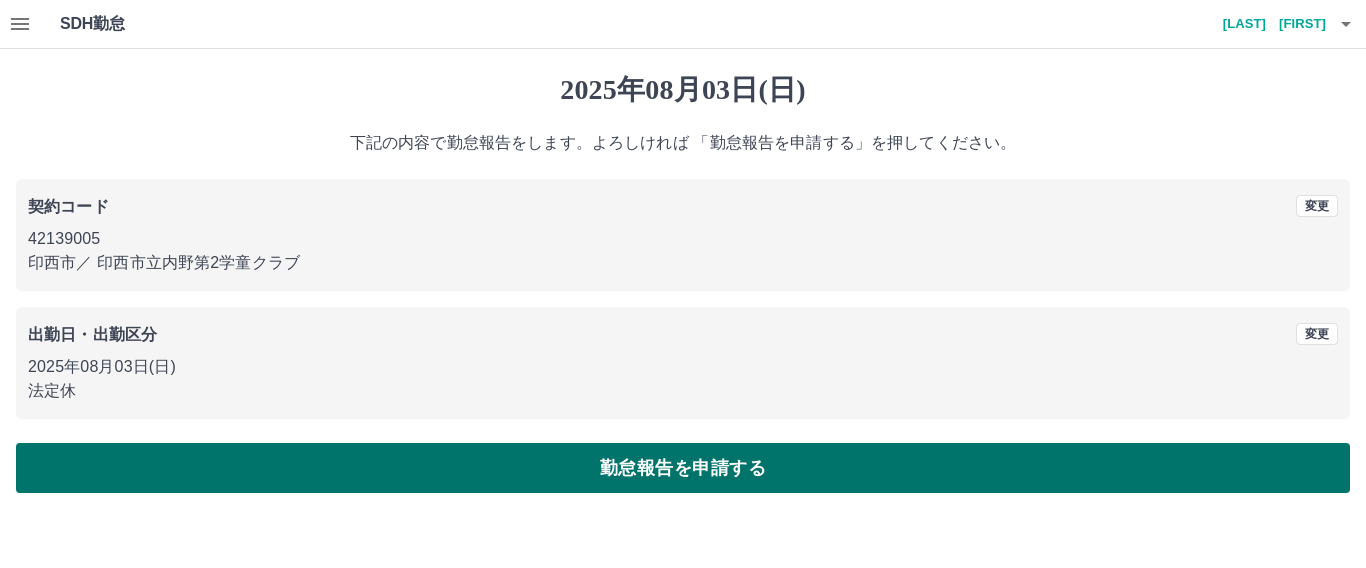 click on "勤怠報告を申請する" at bounding box center [683, 468] 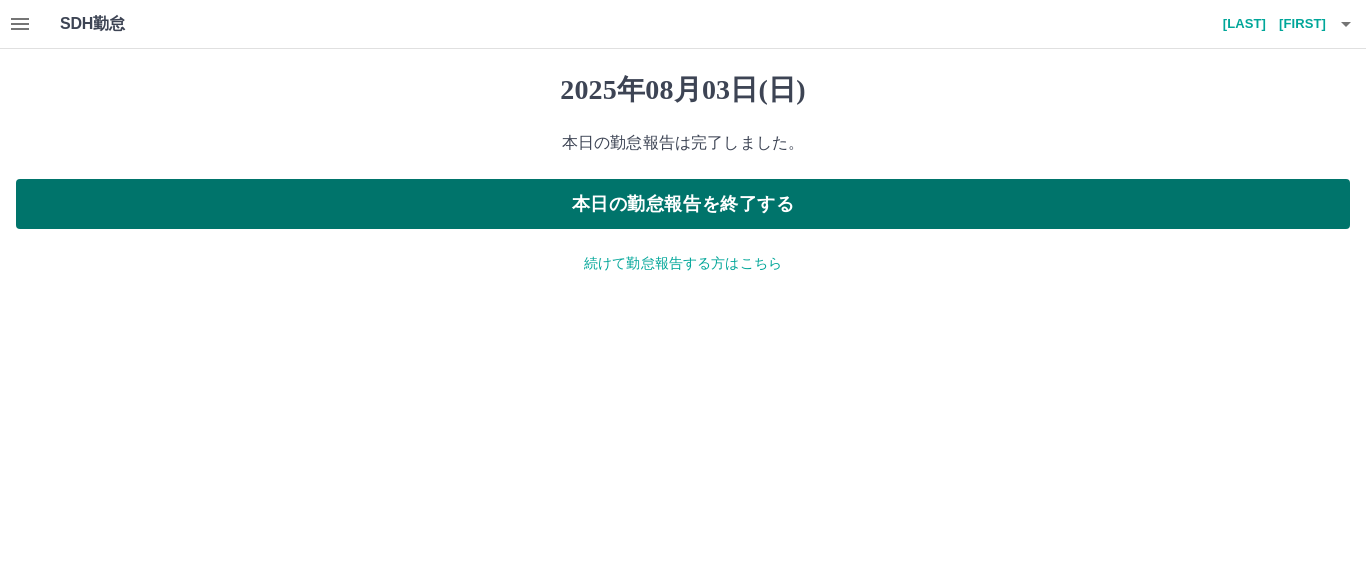 click on "本日の勤怠報告を終了する" at bounding box center [683, 204] 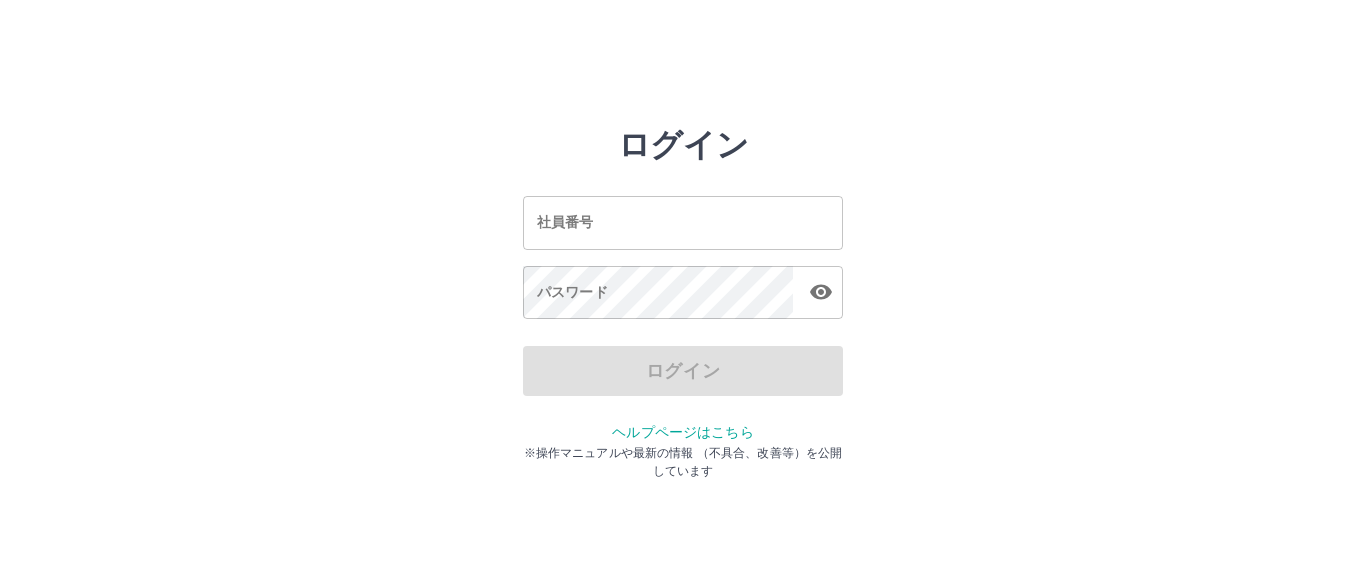 scroll, scrollTop: 0, scrollLeft: 0, axis: both 